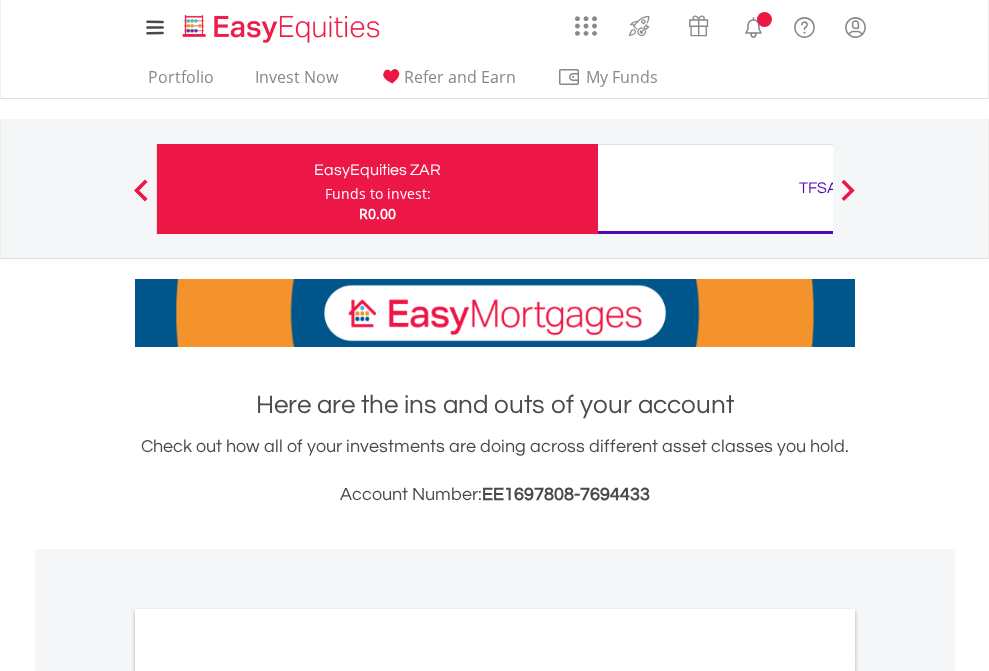 scroll, scrollTop: 0, scrollLeft: 0, axis: both 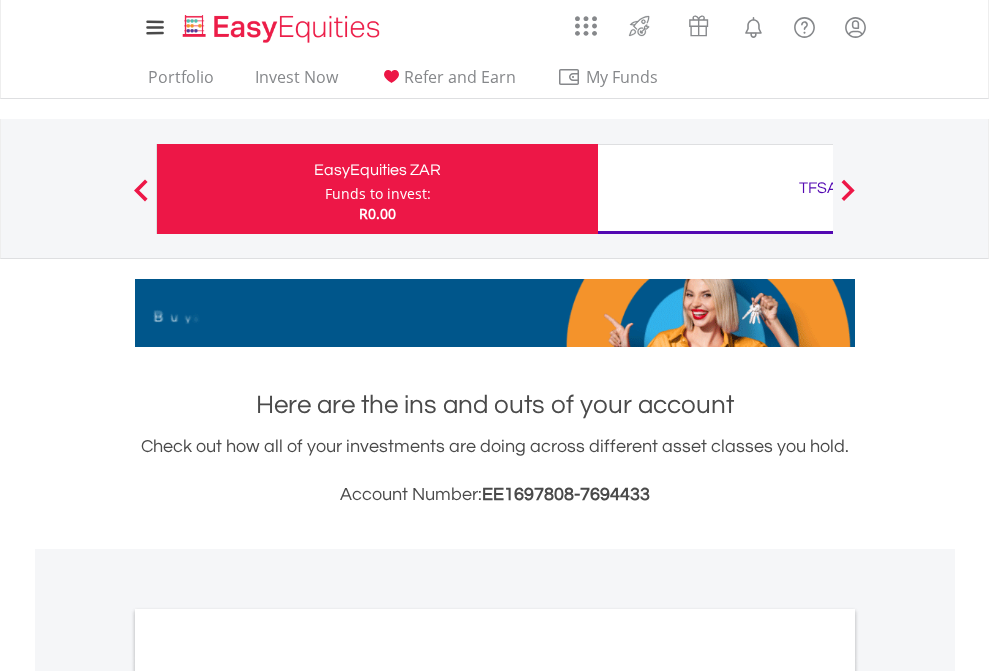 click on "Funds to invest:" at bounding box center (378, 194) 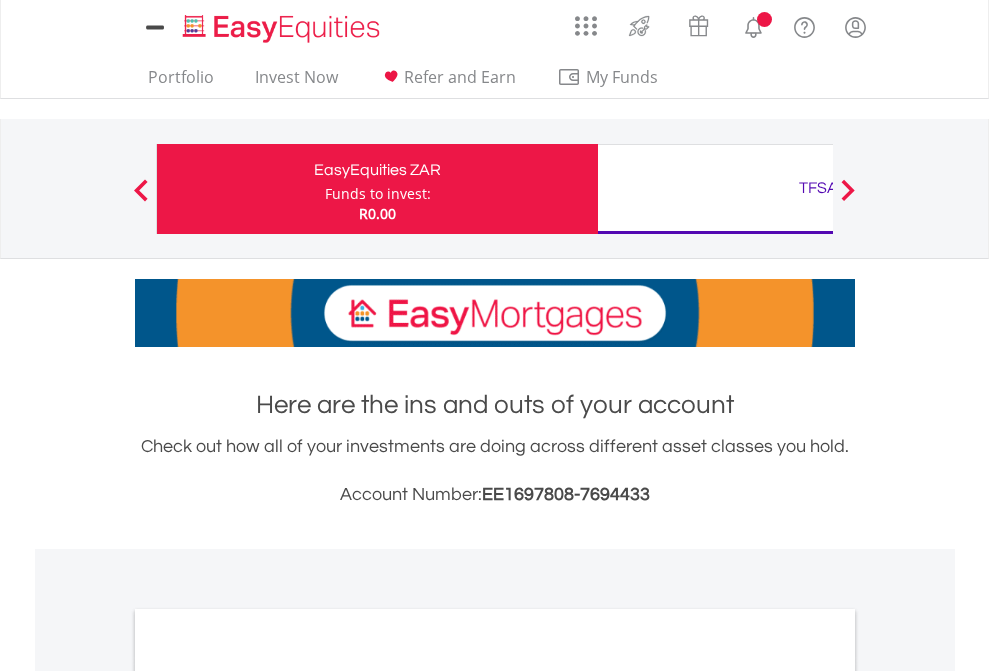 scroll, scrollTop: 0, scrollLeft: 0, axis: both 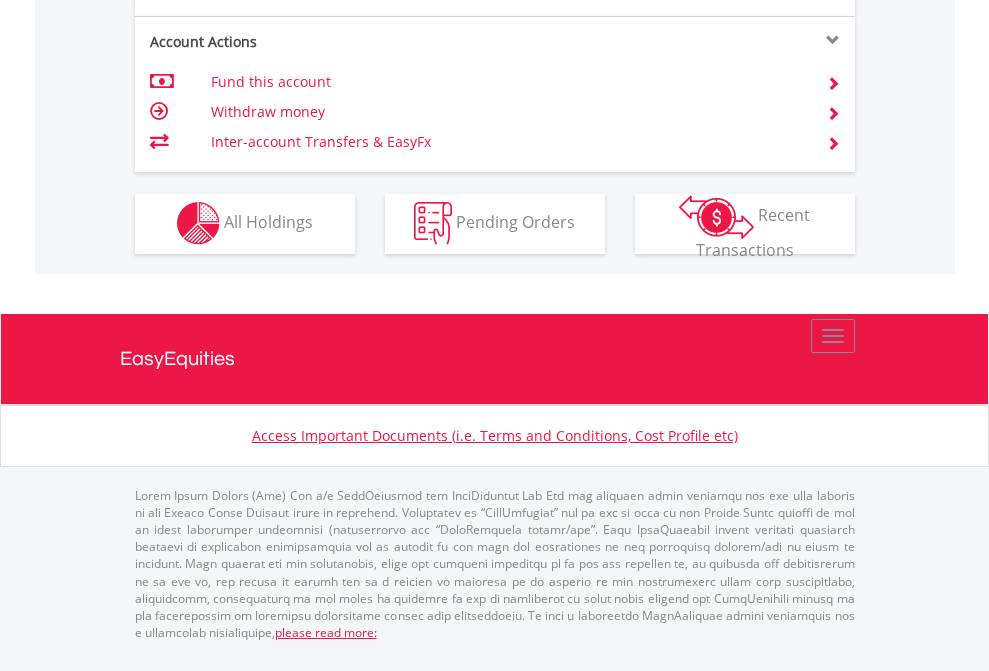 click on "Investment types" at bounding box center (706, -353) 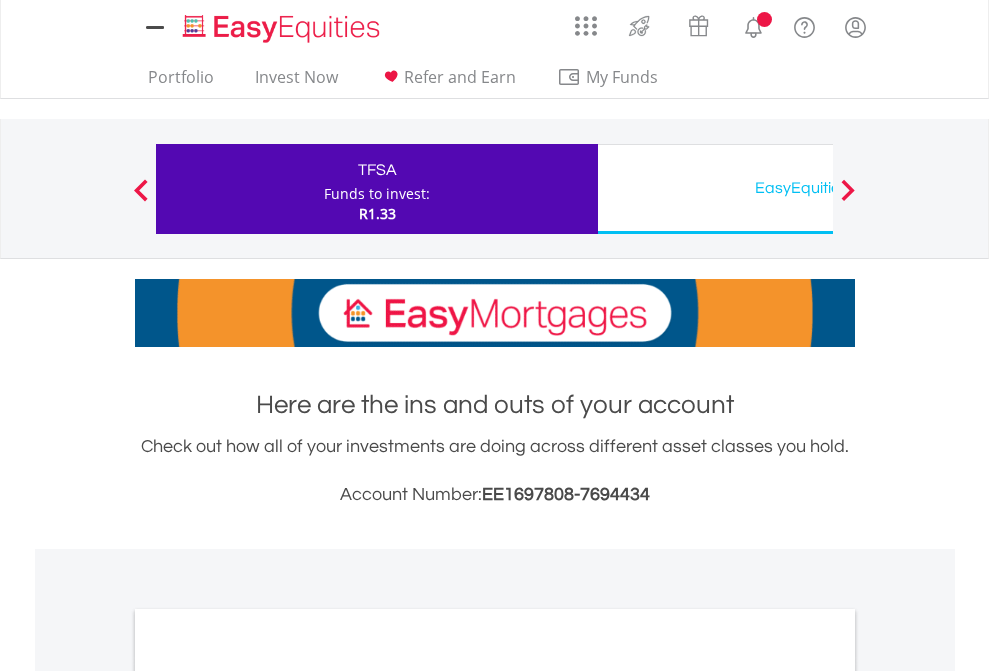 scroll, scrollTop: 0, scrollLeft: 0, axis: both 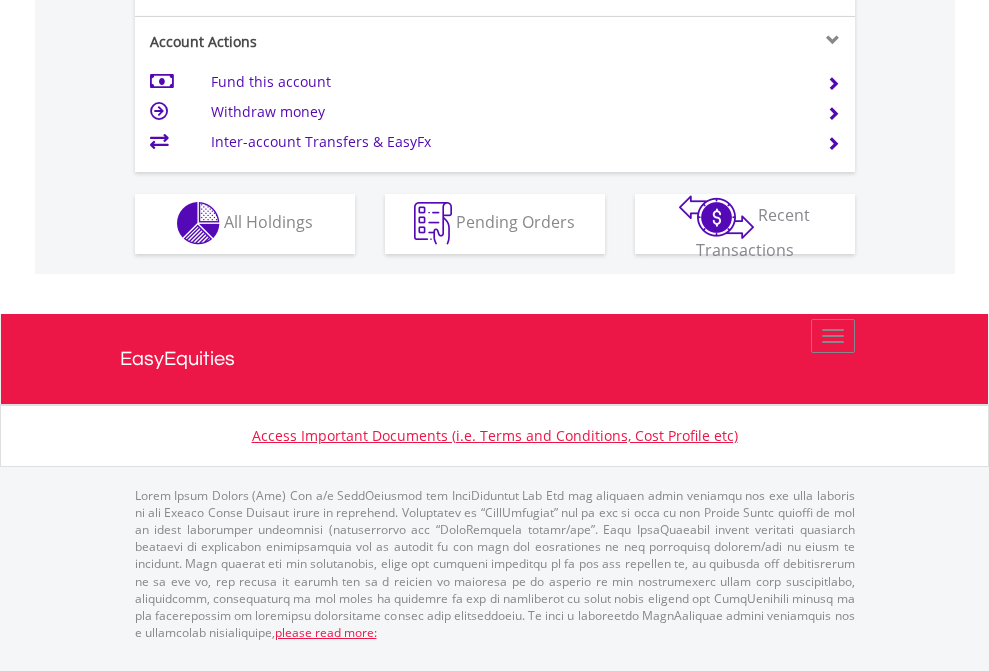 click on "Investment types" at bounding box center (706, -353) 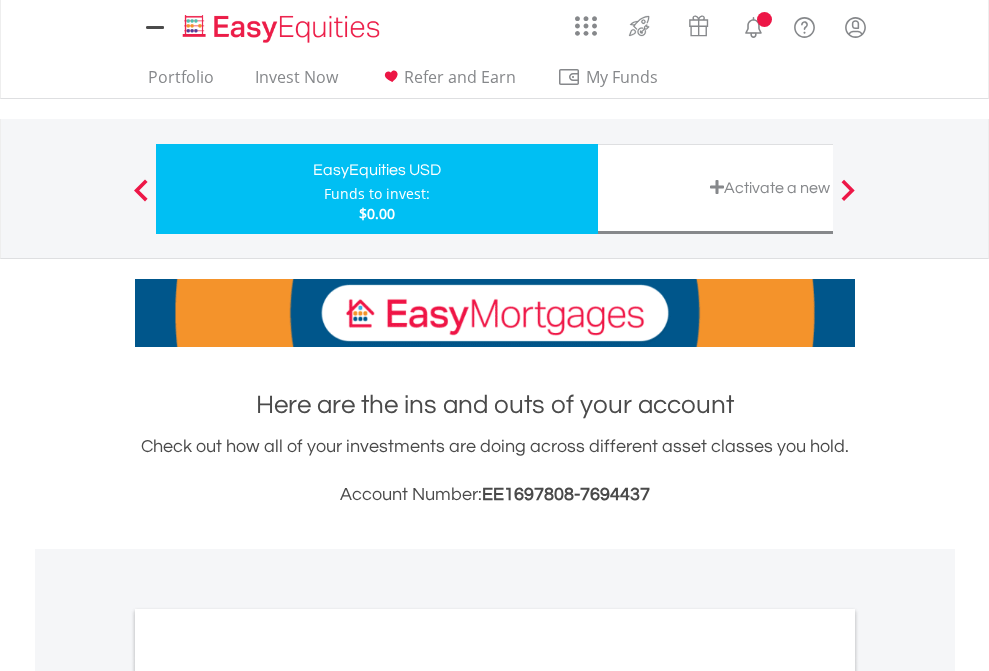 scroll, scrollTop: 0, scrollLeft: 0, axis: both 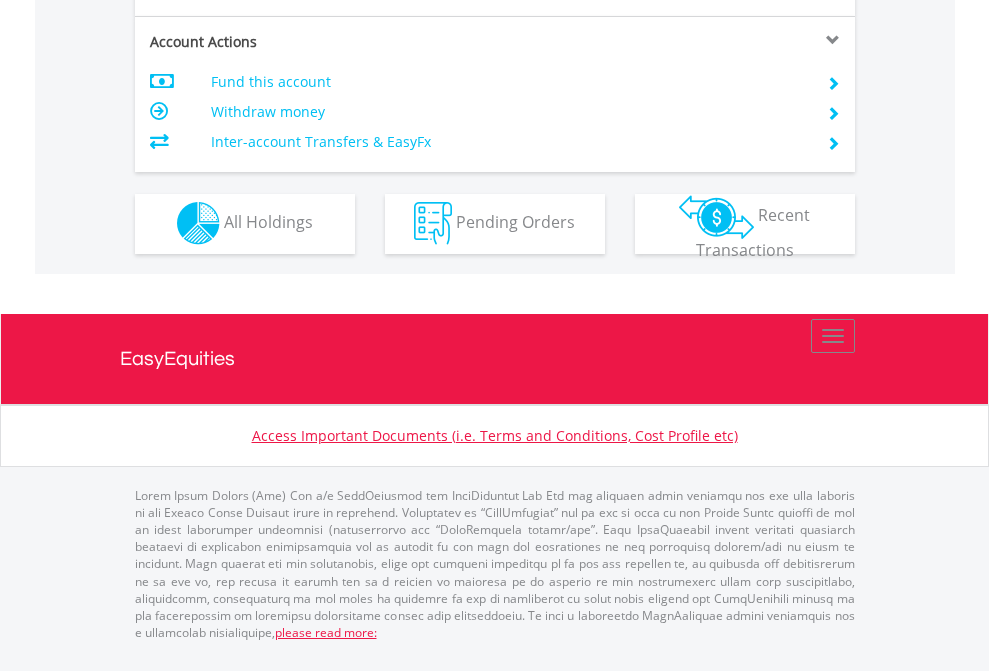 click on "Investment types" at bounding box center [706, -353] 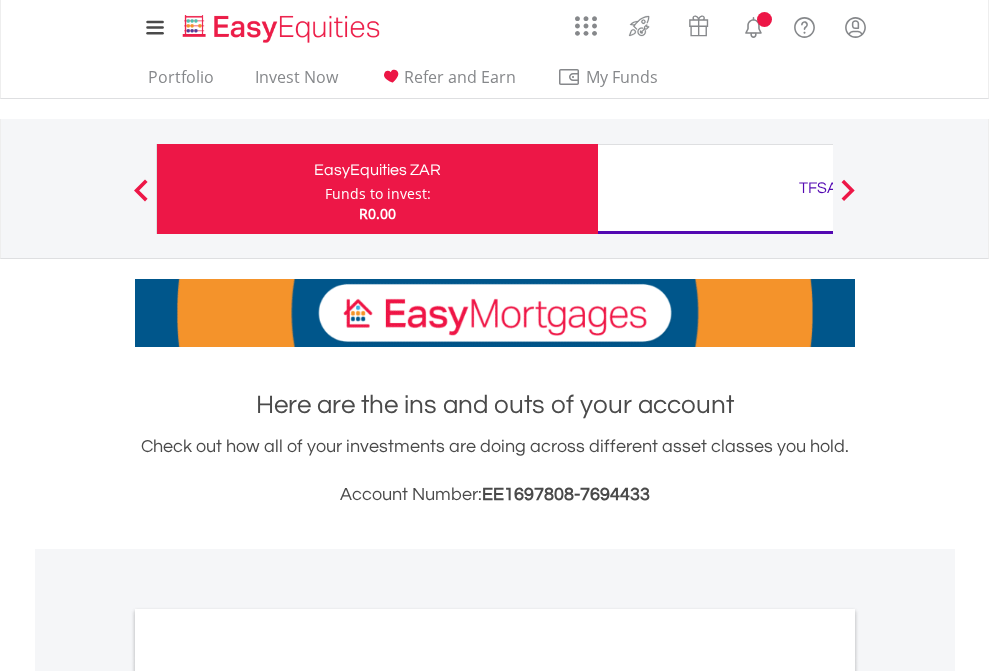 scroll, scrollTop: 0, scrollLeft: 0, axis: both 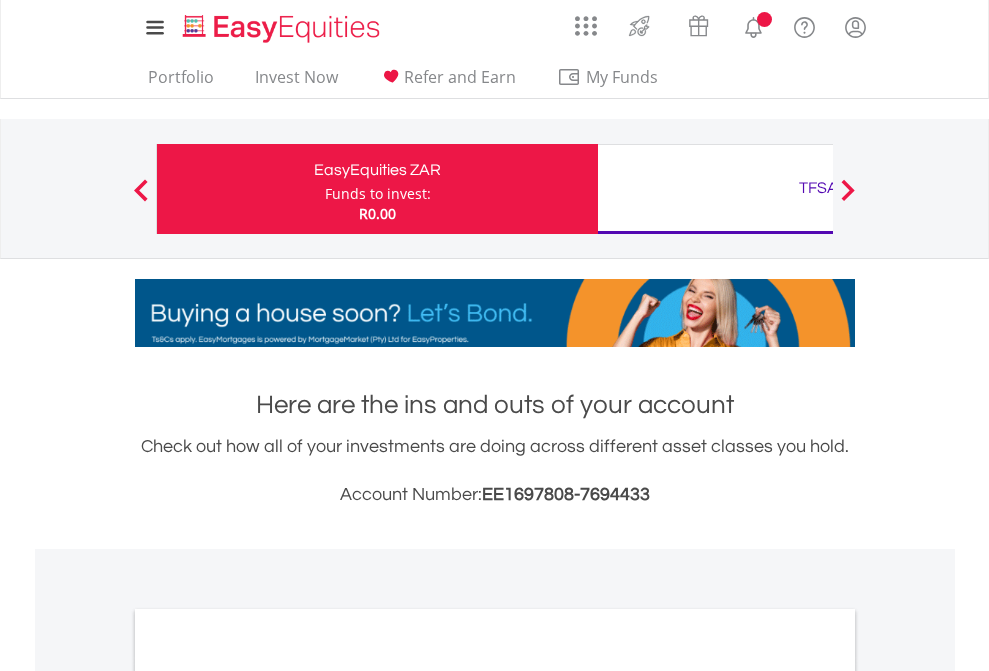 click on "All Holdings" at bounding box center (268, 1096) 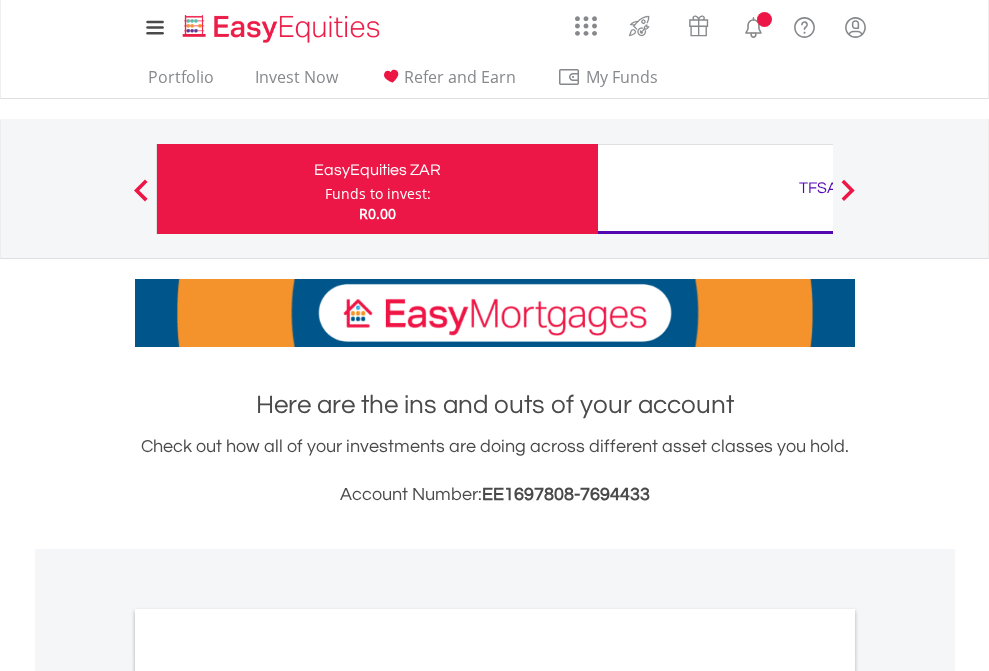 scroll, scrollTop: 1202, scrollLeft: 0, axis: vertical 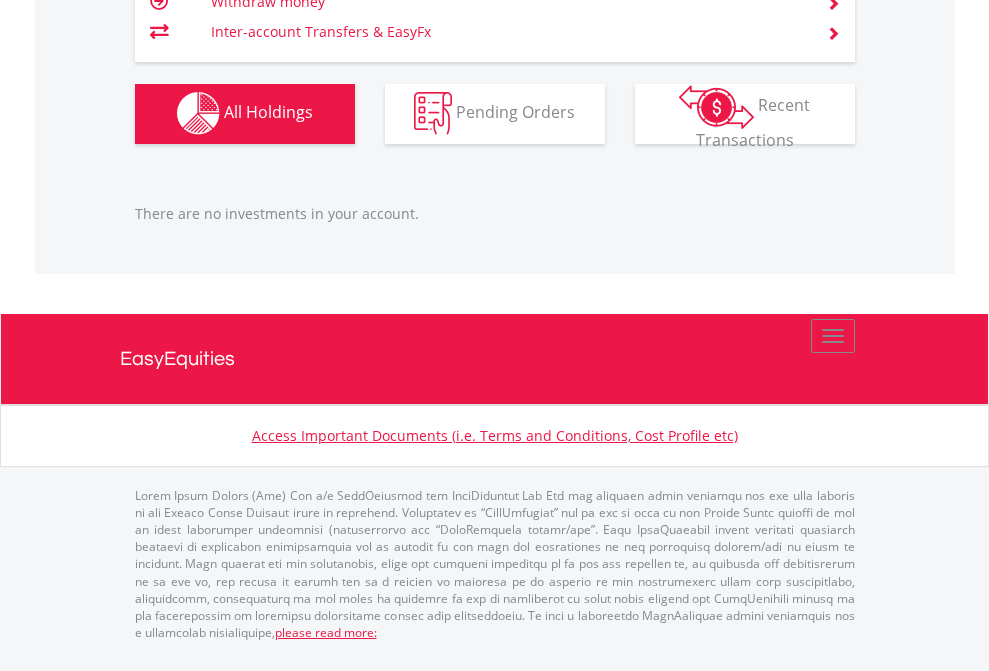 click on "TFSA" at bounding box center (818, -1142) 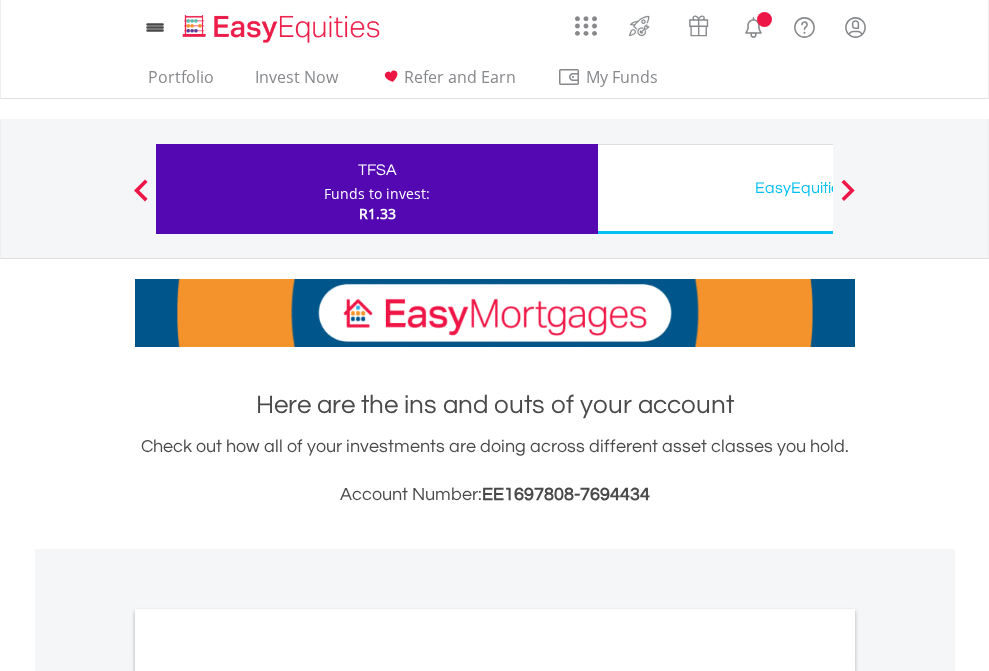 scroll, scrollTop: 0, scrollLeft: 0, axis: both 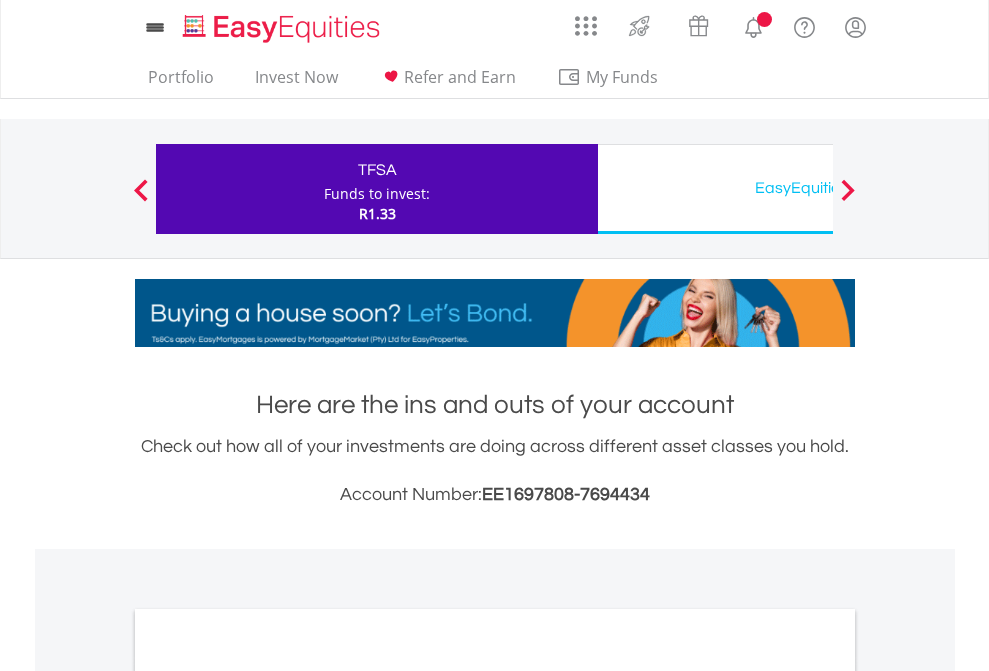 click on "All Holdings" at bounding box center [268, 1096] 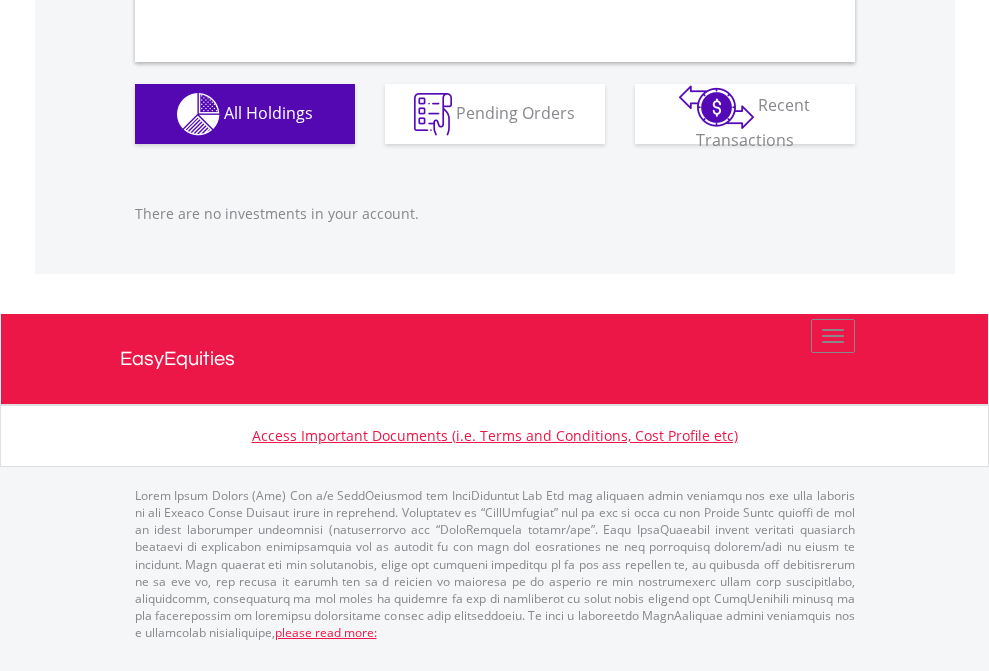 scroll, scrollTop: 1980, scrollLeft: 0, axis: vertical 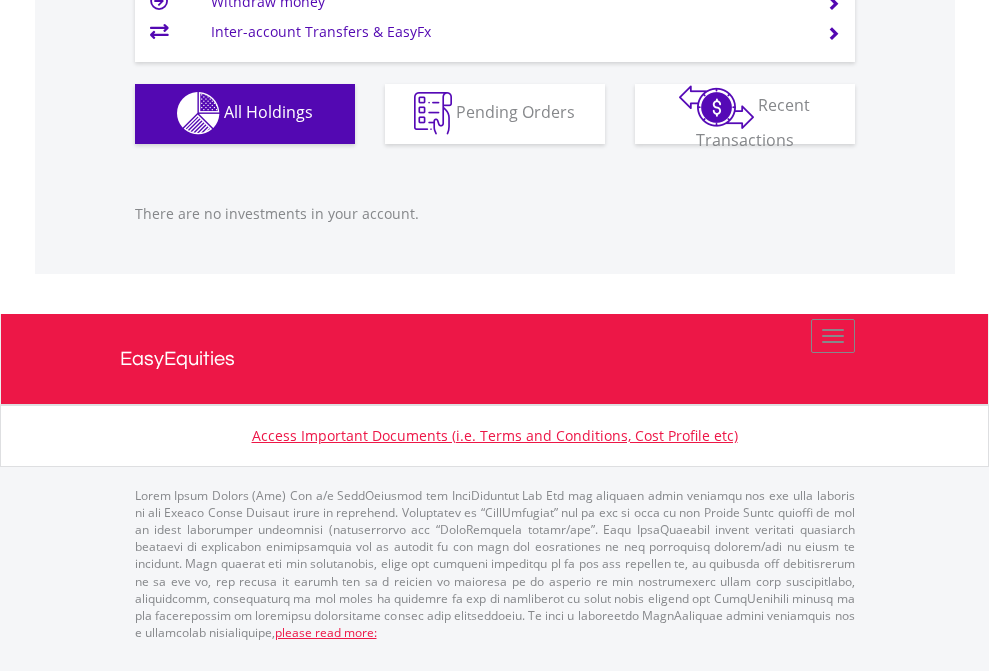click on "EasyEquities USD" at bounding box center [818, -1142] 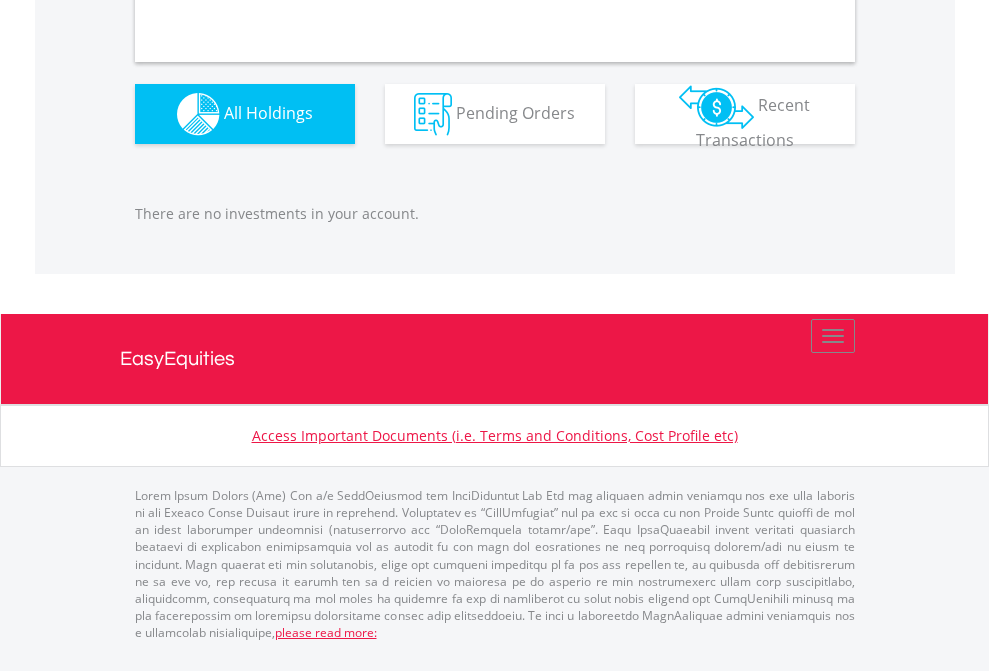 scroll, scrollTop: 1980, scrollLeft: 0, axis: vertical 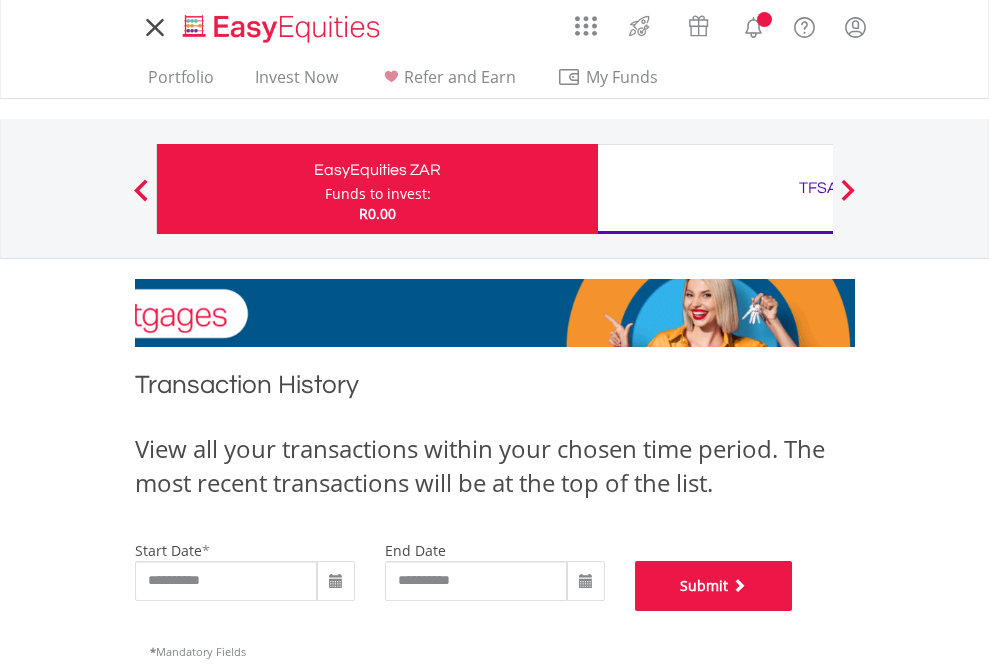 click on "Submit" at bounding box center [714, 586] 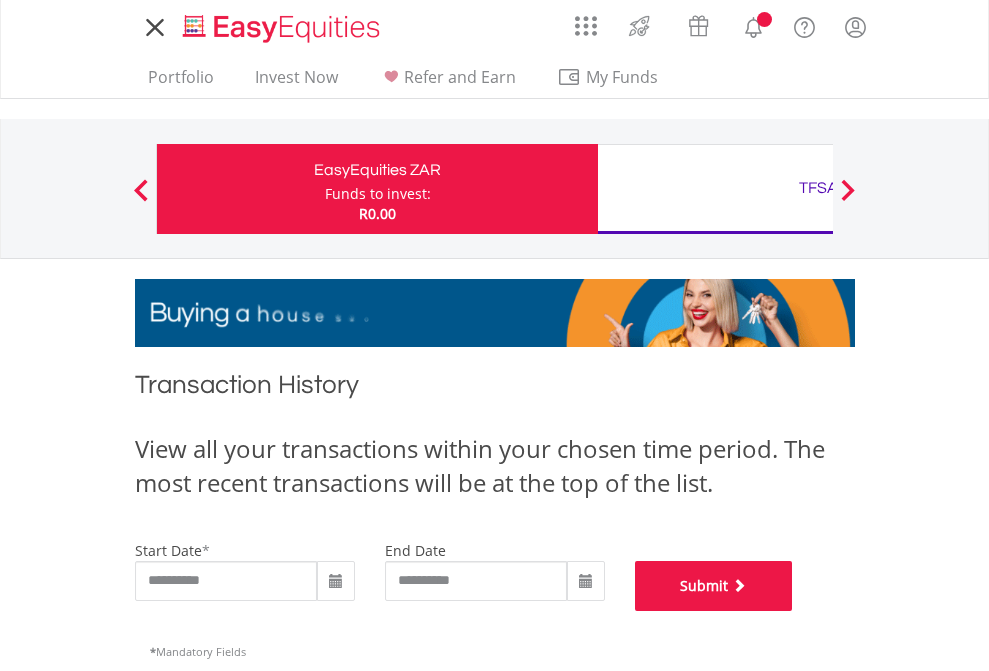 scroll, scrollTop: 811, scrollLeft: 0, axis: vertical 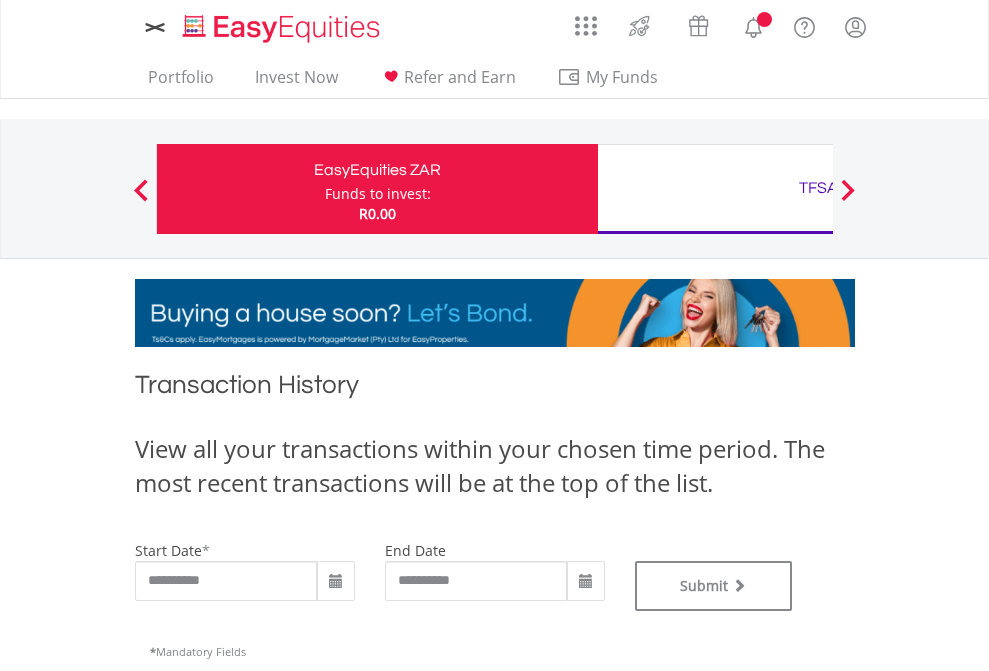 click on "TFSA" at bounding box center (818, 188) 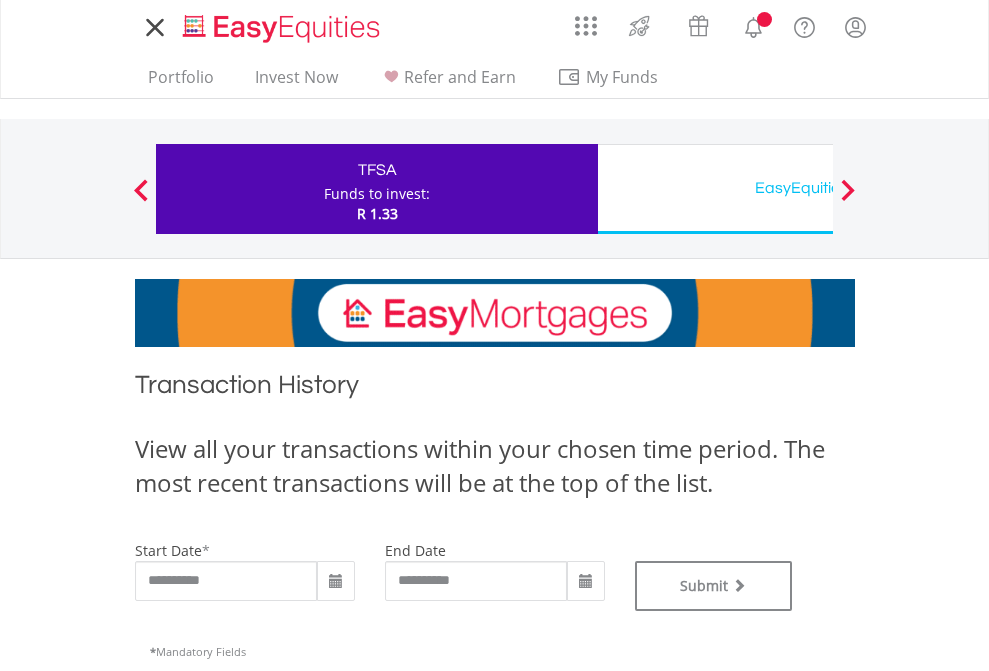 scroll, scrollTop: 0, scrollLeft: 0, axis: both 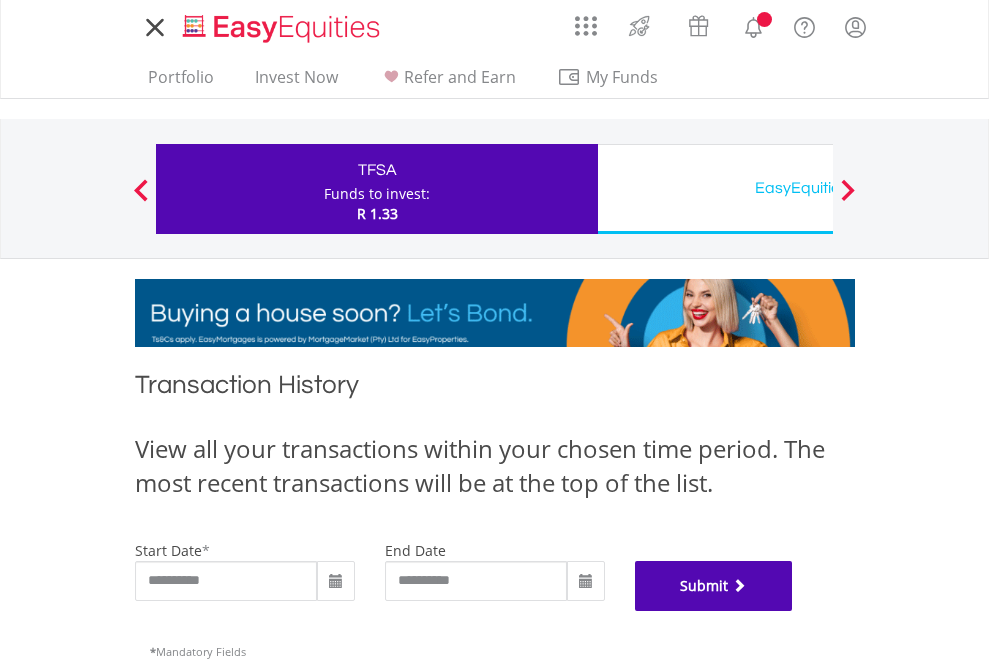 click on "Submit" at bounding box center (714, 586) 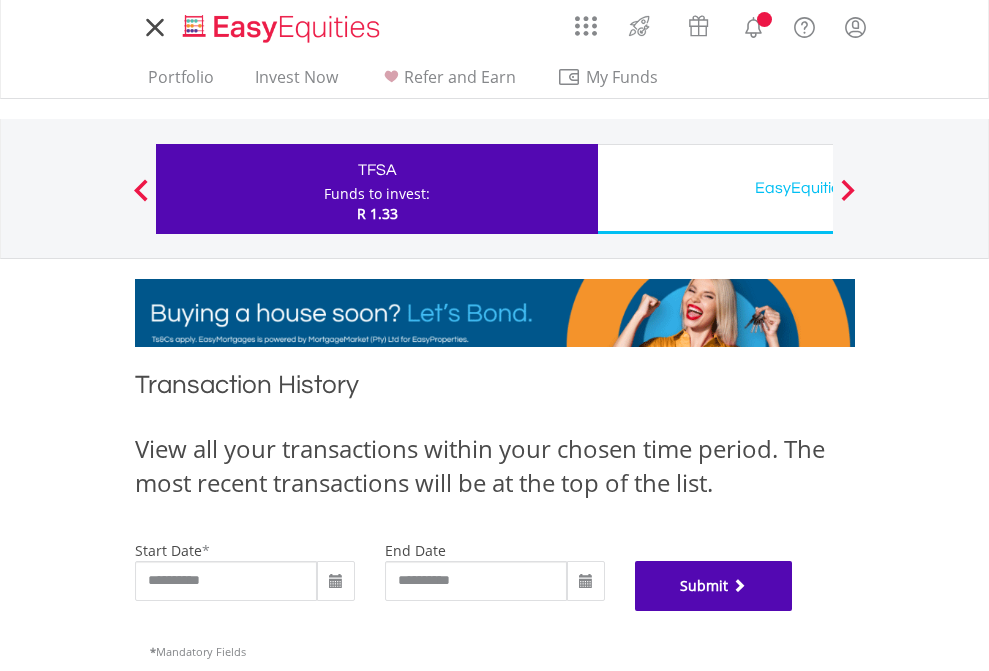 scroll, scrollTop: 811, scrollLeft: 0, axis: vertical 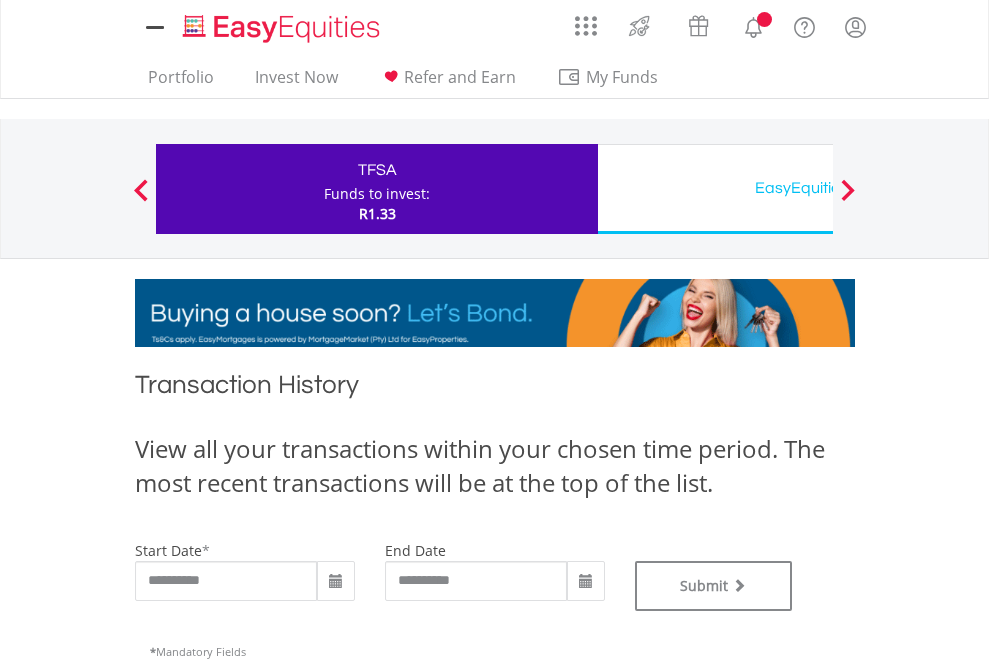 click on "EasyEquities USD" at bounding box center [818, 188] 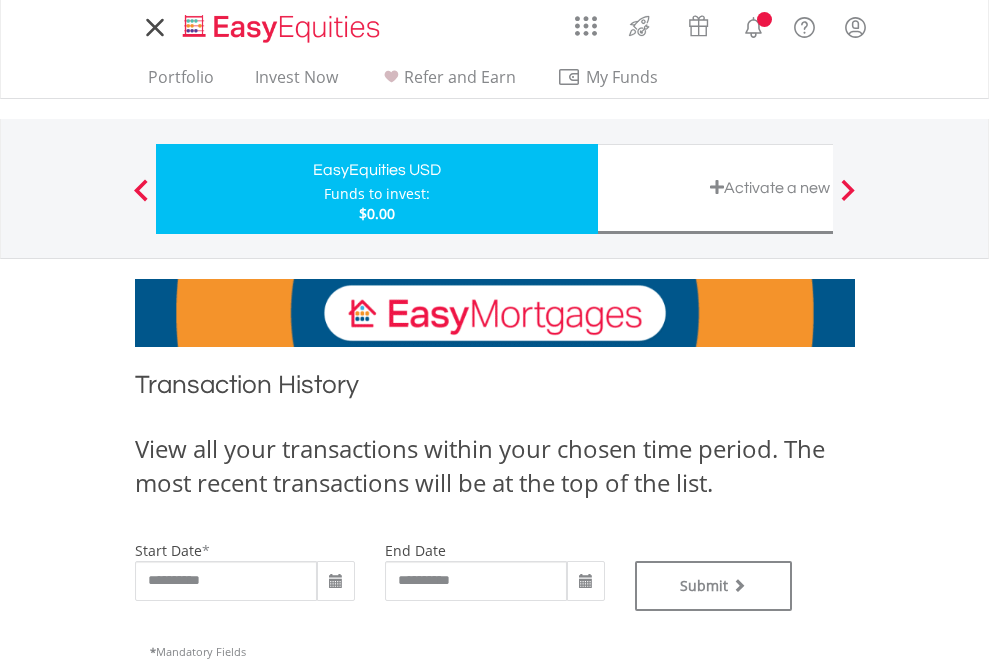 scroll, scrollTop: 0, scrollLeft: 0, axis: both 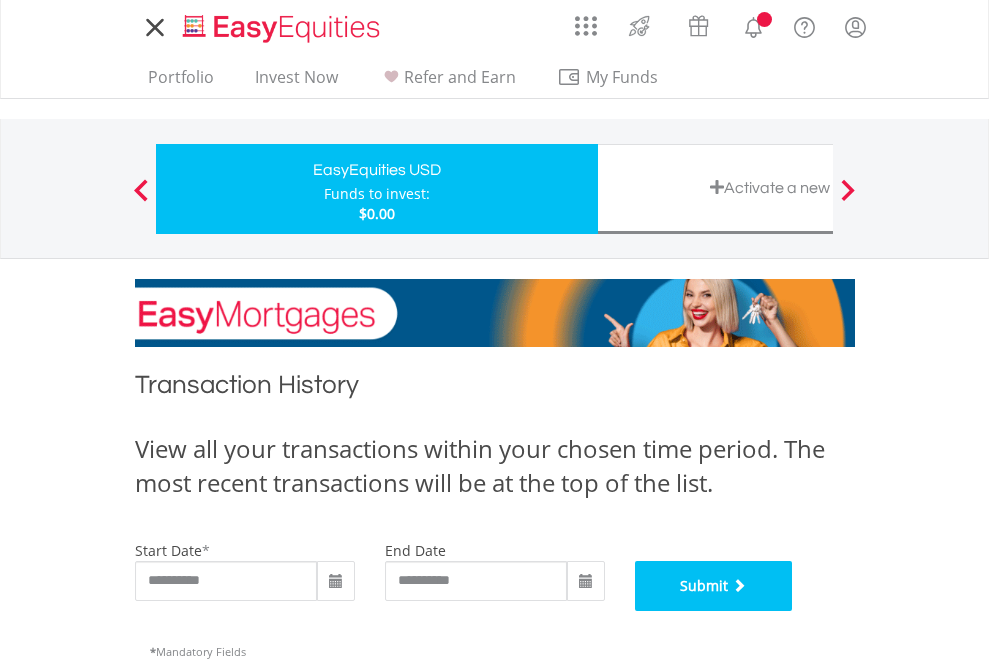 click on "Submit" at bounding box center [714, 586] 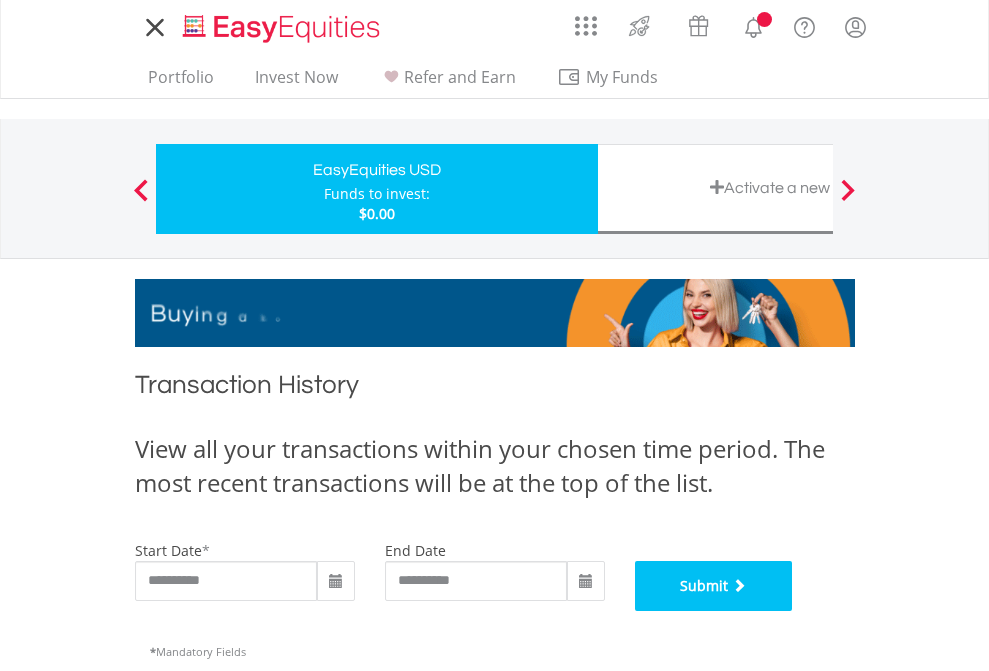 scroll, scrollTop: 811, scrollLeft: 0, axis: vertical 